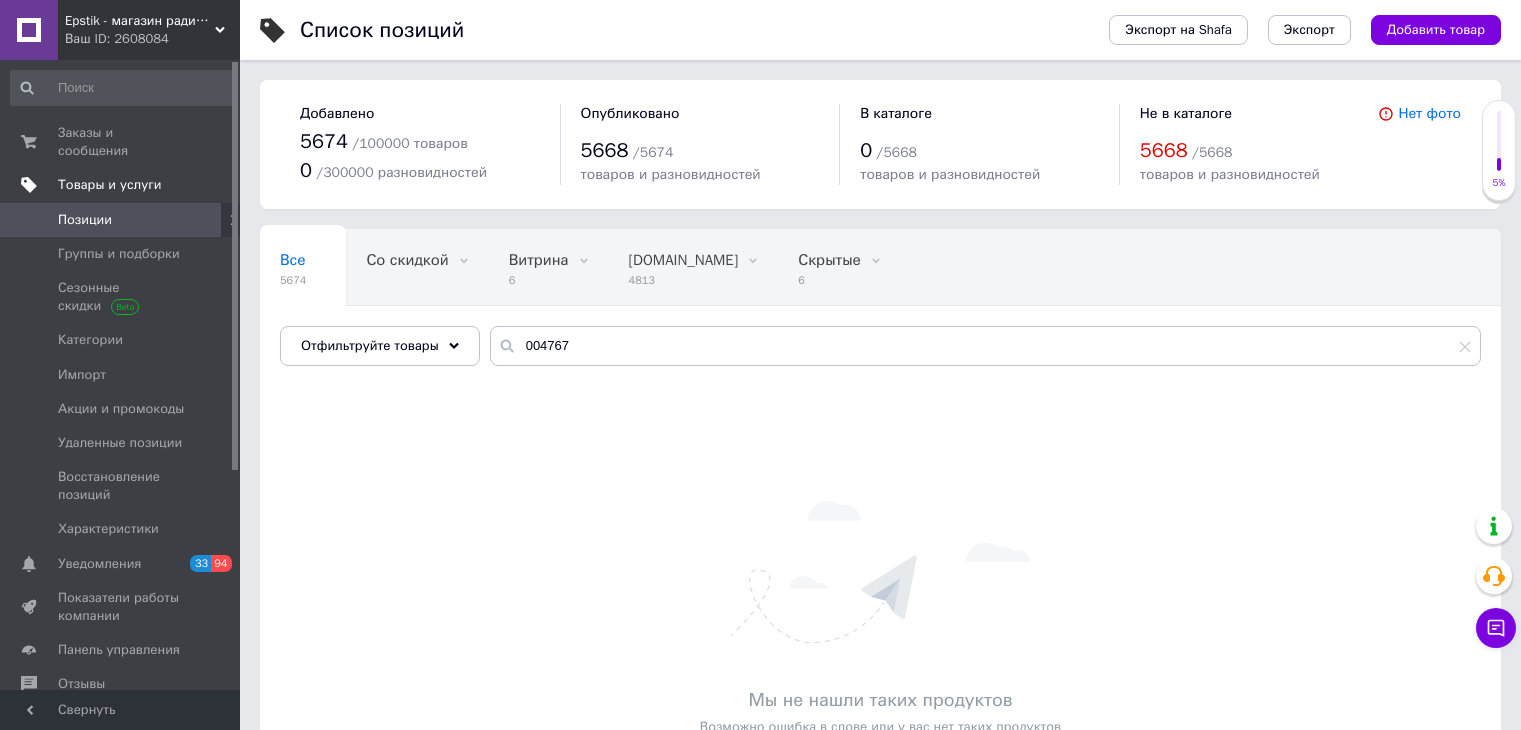 scroll, scrollTop: 0, scrollLeft: 0, axis: both 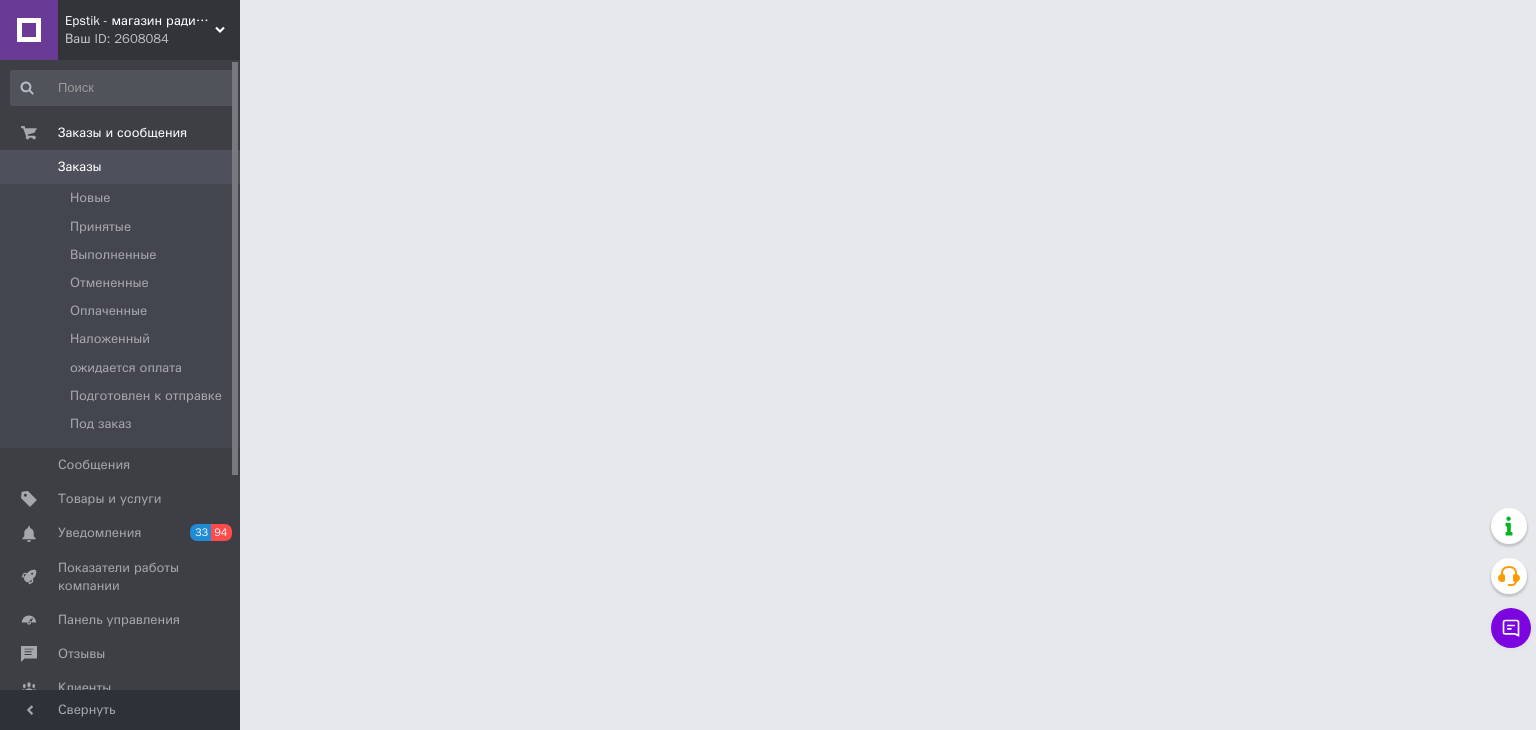 click on "Epstik - магазин радиокомпонентов Ваш ID: 2608084 Сайт Epstik - магазин радиокомпонентов Кабинет покупателя Проверить состояние системы Страница на портале Справка Выйти Заказы и сообщения Заказы 0 Новые Принятые Выполненные Отмененные Оплаченные Наложенный ожидается оплата Подготовлен к отправке Под заказ Сообщения 0 Товары и услуги Уведомления 33 94 Показатели работы компании Панель управления Отзывы Клиенты Каталог ProSale Аналитика Инструменты вебмастера и SEO Управление сайтом Кошелек компании Маркет Prom топ" at bounding box center [768, 25] 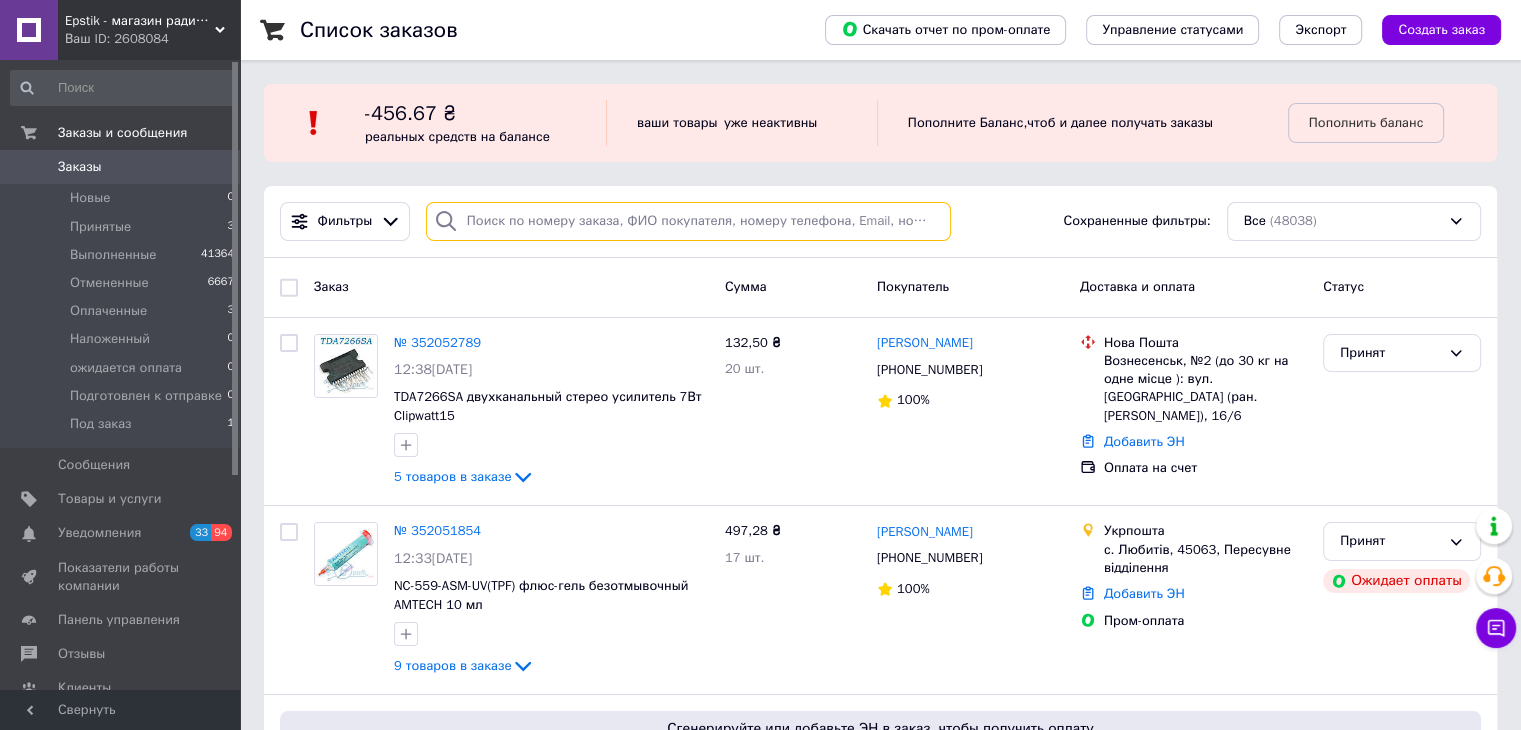 click at bounding box center (688, 221) 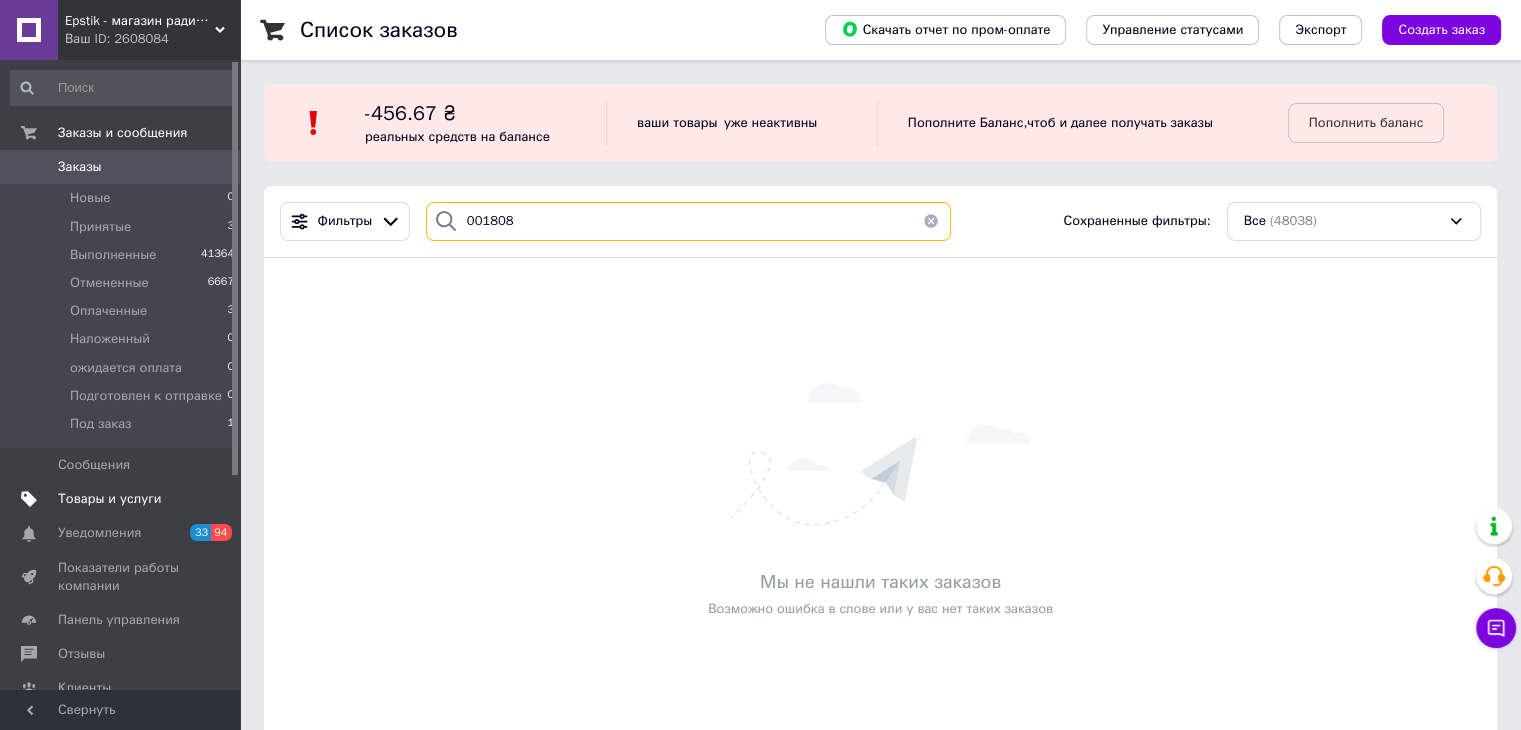 type on "001808" 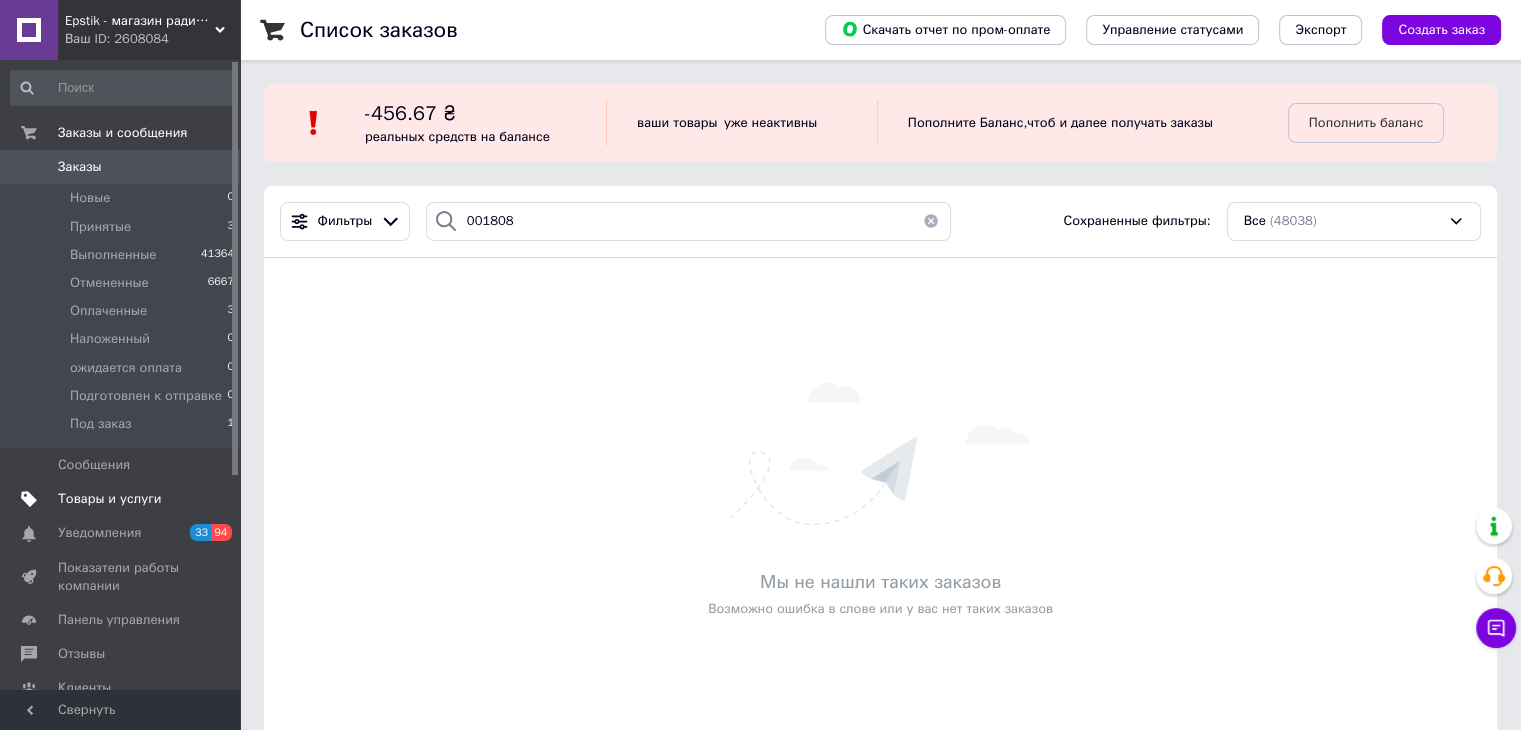 click on "Товары и услуги" at bounding box center (110, 499) 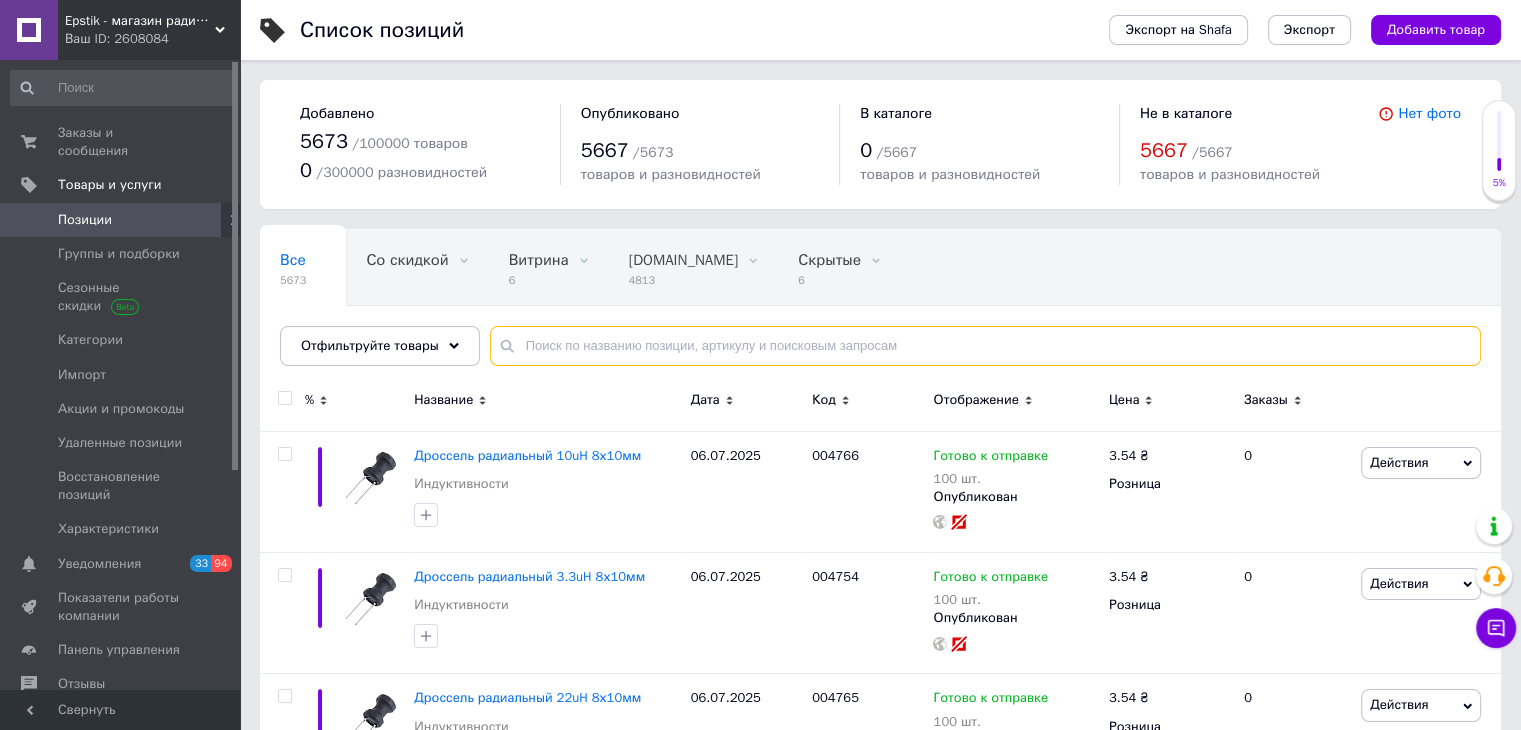 click at bounding box center (985, 346) 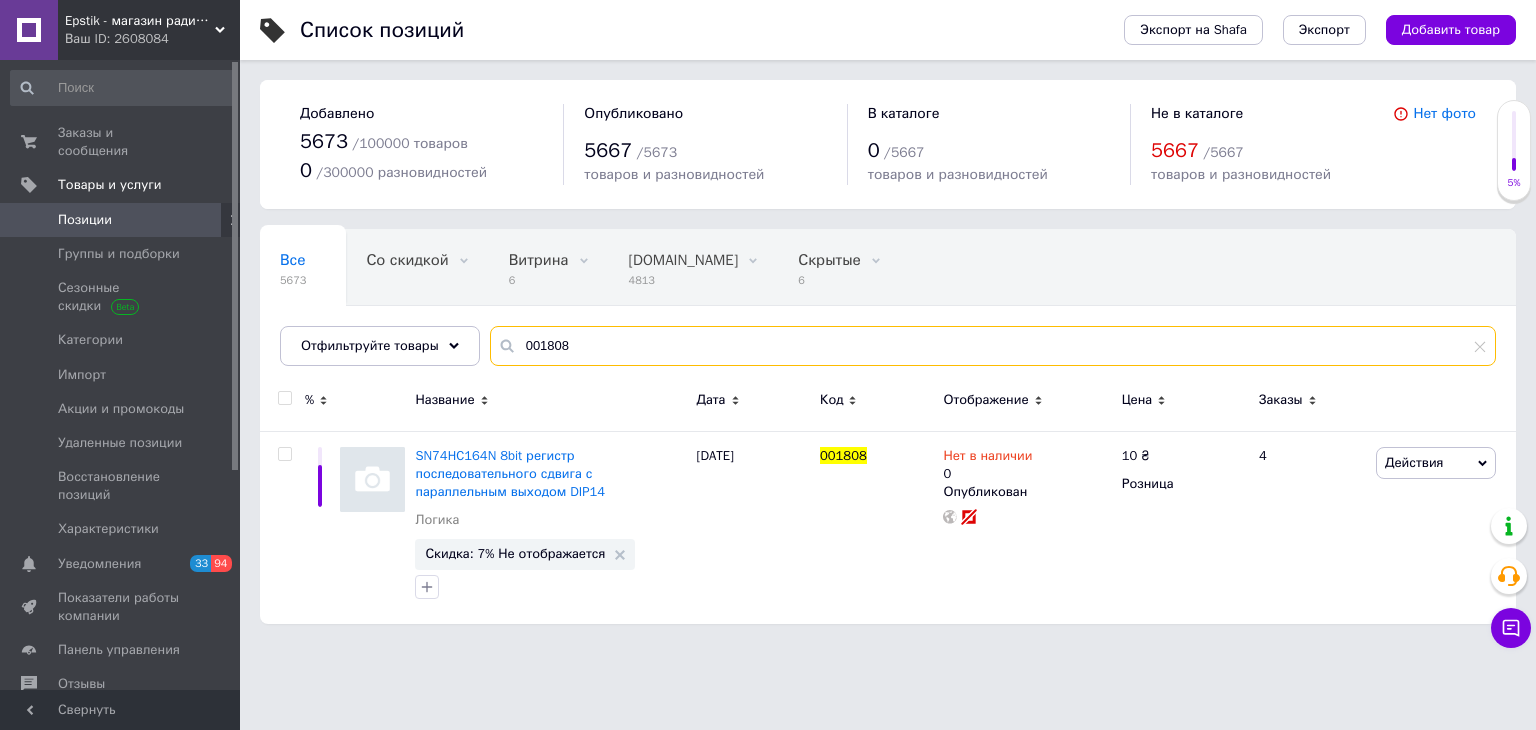 type on "001808" 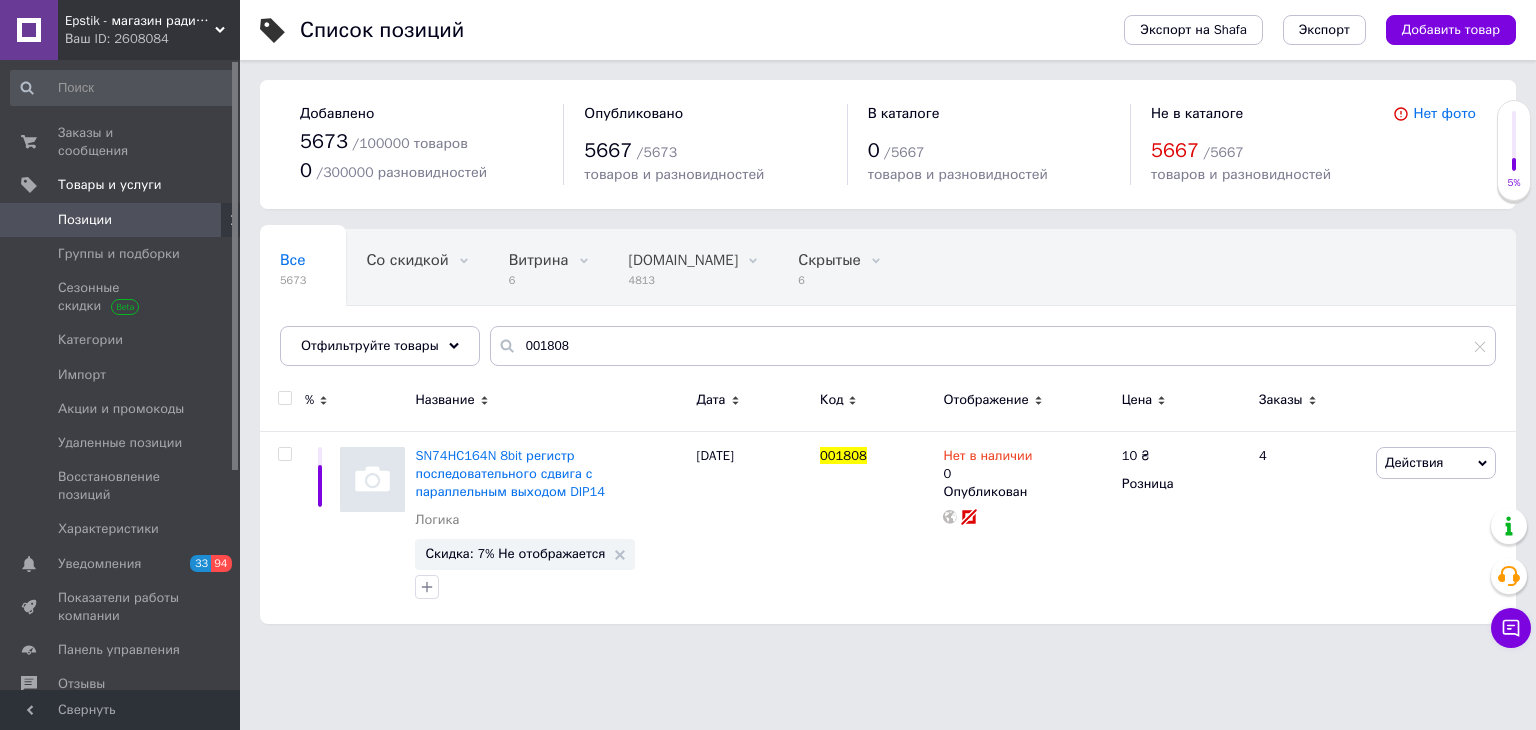 click on "Список позиций Экспорт на Shafa Экспорт Добавить товар Добавлено 5673   / 100000   товаров 0   / 300000   разновидностей Опубликовано 5667   / 5673 товаров и разновидностей В каталоге 0   / 5667 товаров и разновидностей Не в каталоге 5667   / 5667 товаров и разновидностей Нет фото Все 5673 Со скидкой 0 Удалить Редактировать Витрина 6 Удалить Редактировать Bigl.ua 4813 Удалить Редактировать Скрытые 6 Удалить Редактировать Опубликованные 5667 Удалить Редактировать Ok Отфильтровано...  Сохранить Мы ничего не нашли Возможно, ошибка в слове  или нет соответствий по вашему запросу. Все 5673 Со скидкой 0" at bounding box center (888, 322) 